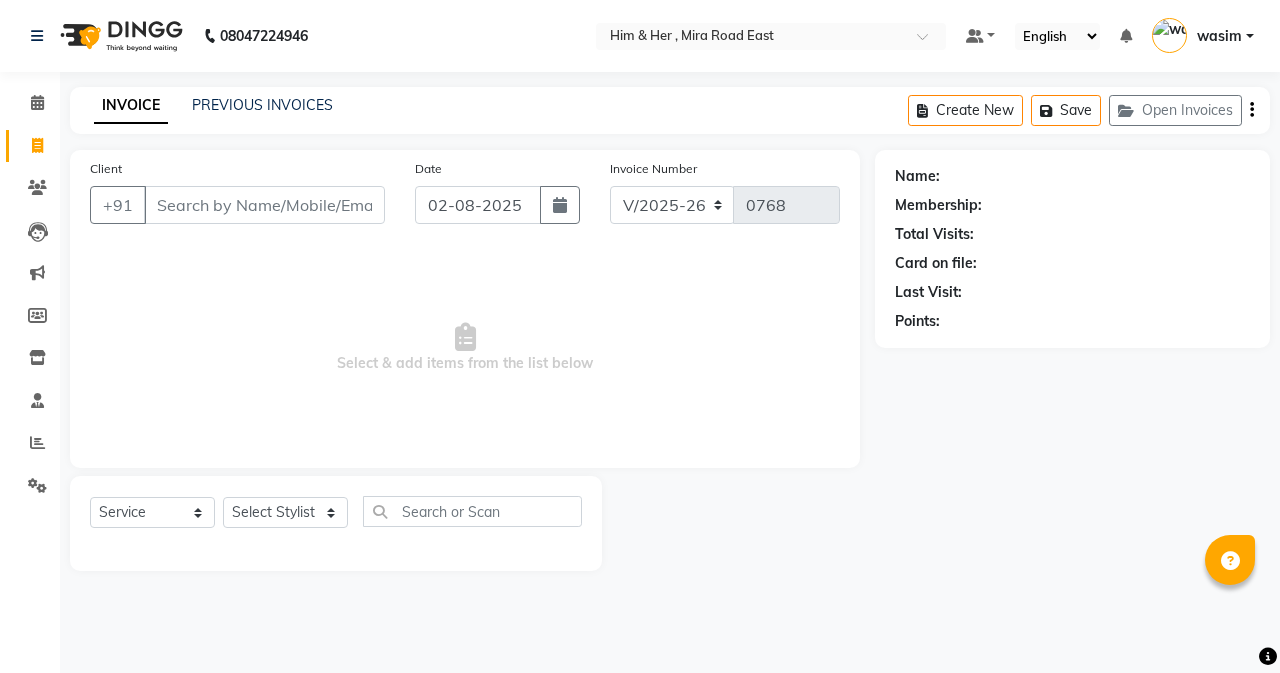 select on "5934" 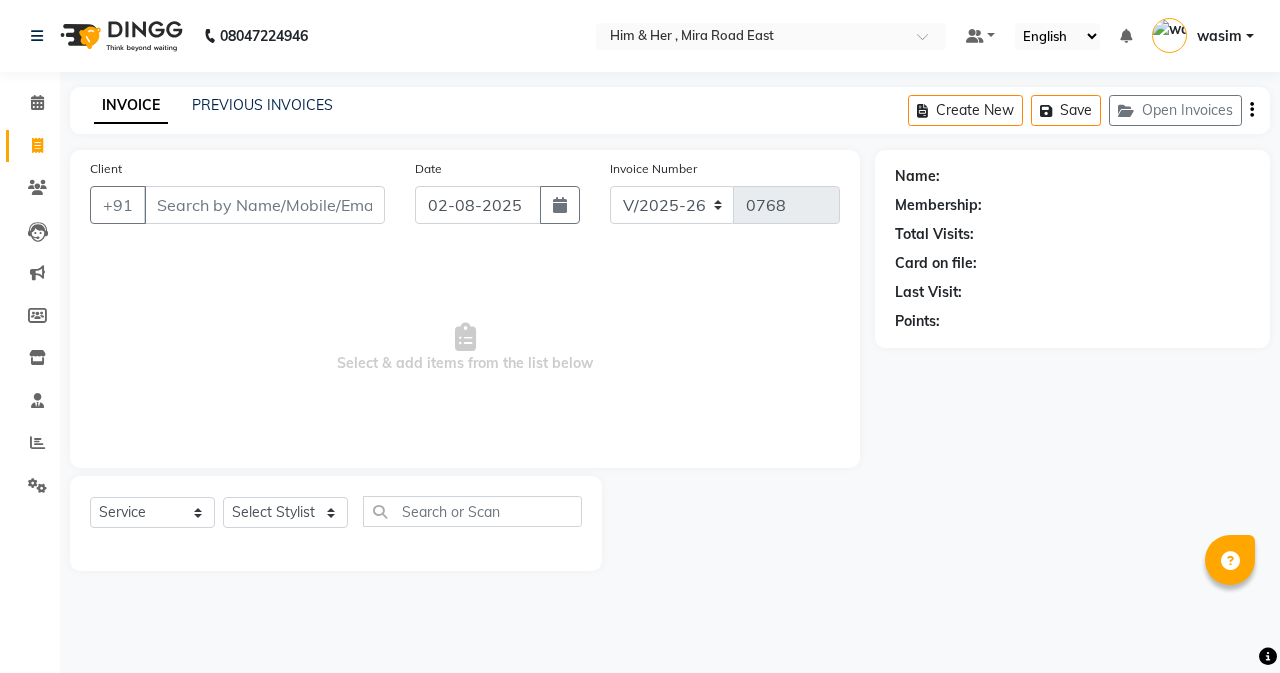 scroll, scrollTop: 0, scrollLeft: 0, axis: both 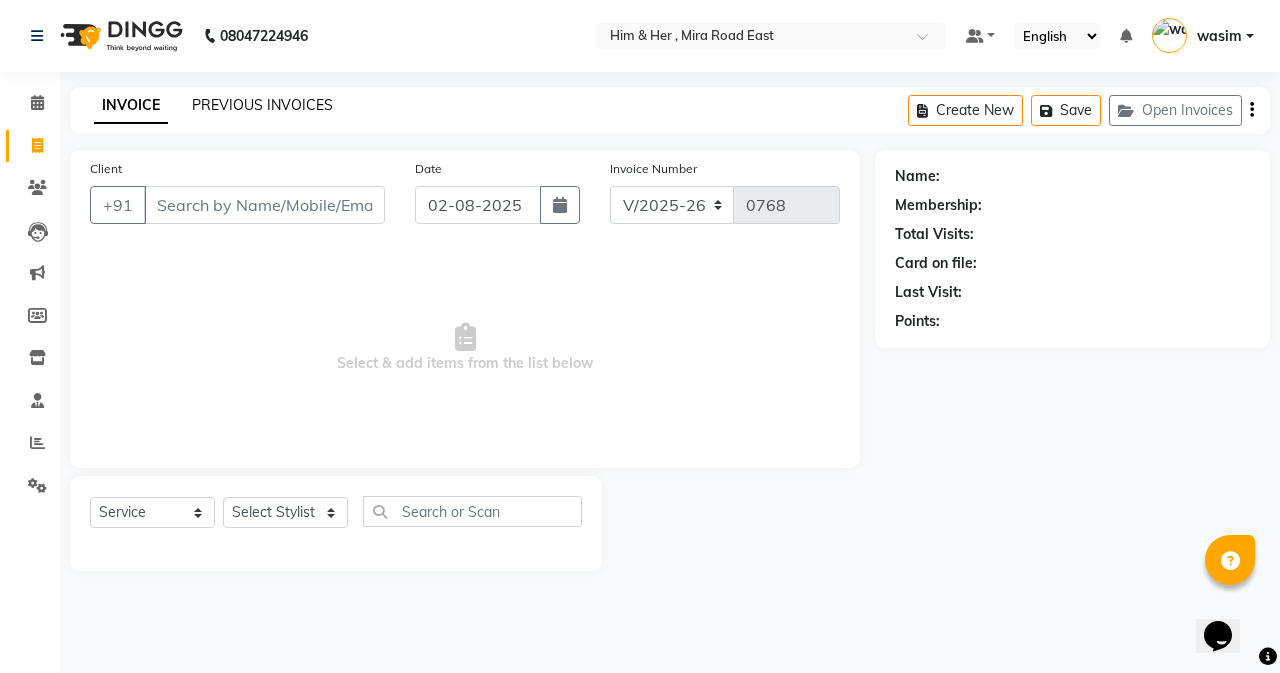 click on "PREVIOUS INVOICES" 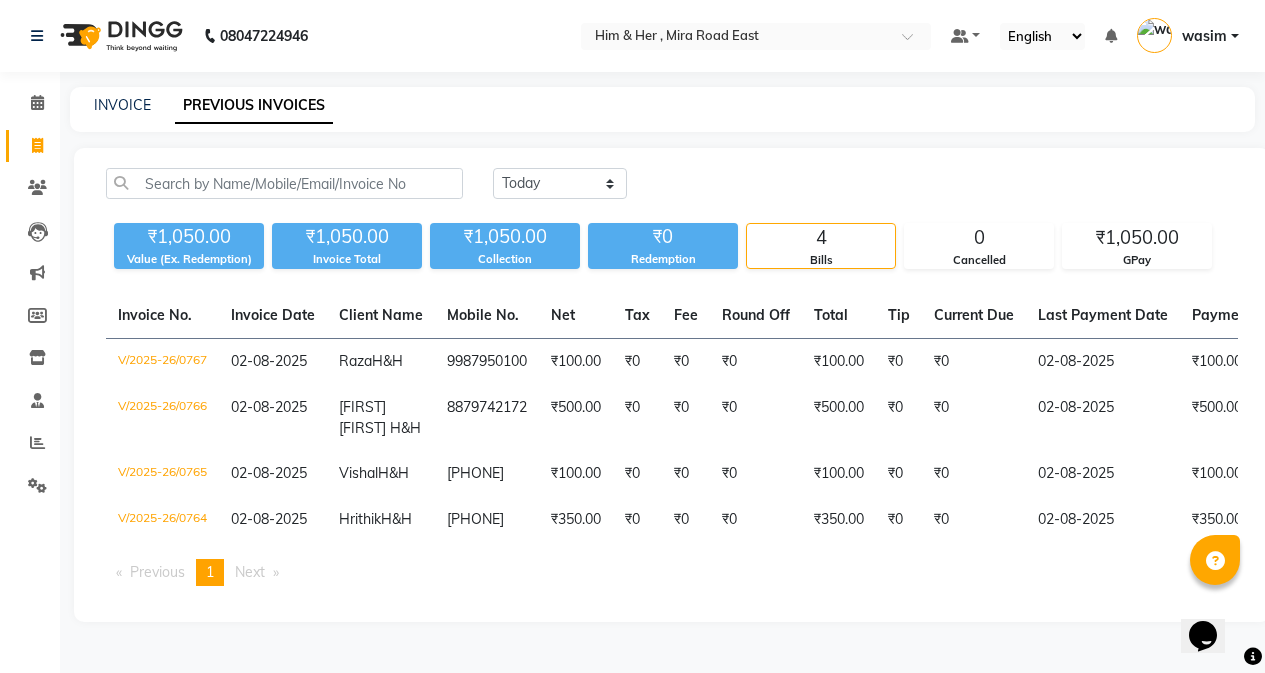 click on "Today Yesterday Custom Range ₹1,050.00 Value (Ex. Redemption) ₹1,050.00 Invoice Total  ₹1,050.00 Collection ₹0 Redemption 4 Bills 0 Cancelled ₹1,050.00 GPay  Invoice No.   Invoice Date   Client Name   Mobile No.   Net   Tax   Fee   Round Off   Total   Tip   Current Due   Last Payment Date   Payment Amount   Payment Methods   Cancel Reason   Status   V/2025-26/0767  02-08-2025 Raza  H&H 9987950100 ₹100.00 ₹0  ₹0  ₹0 ₹100.00 ₹0 ₹0 02-08-2025 ₹100.00  GPay - PAID  V/2025-26/0766  02-08-2025 Taukir  Siddique  H&H 8879742172 ₹500.00 ₹0  ₹0  ₹0 ₹500.00 ₹0 ₹0 02-08-2025 ₹500.00  GPay - PAID  V/2025-26/0765  02-08-2025 Vishal  H&H 9029671576 ₹100.00 ₹0  ₹0  ₹0 ₹100.00 ₹0 ₹0 02-08-2025 ₹100.00  GPay - PAID  V/2025-26/0764  02-08-2025 Hrithik  H&H 7304082583 ₹350.00 ₹0  ₹0  ₹0 ₹350.00 ₹0 ₹0 02-08-2025 ₹350.00  GPay - PAID  Previous  page  1 / 1  You're on page  1  Next  page" 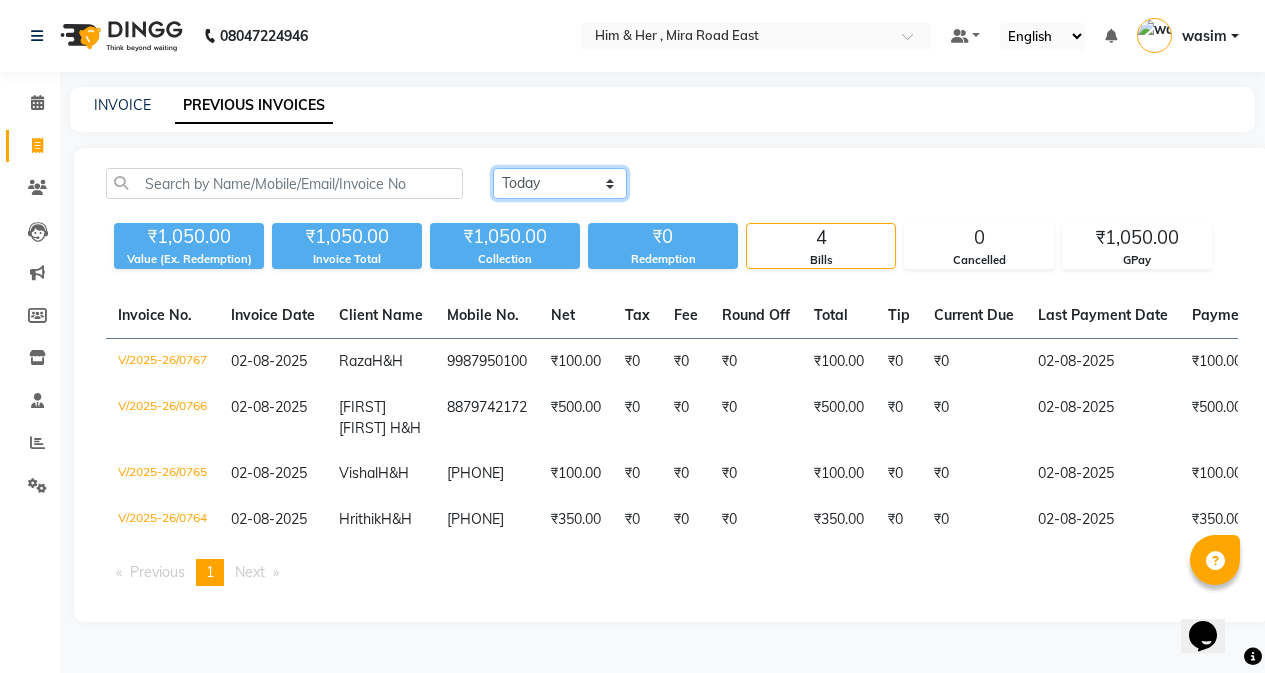 click on "Today Yesterday Custom Range" 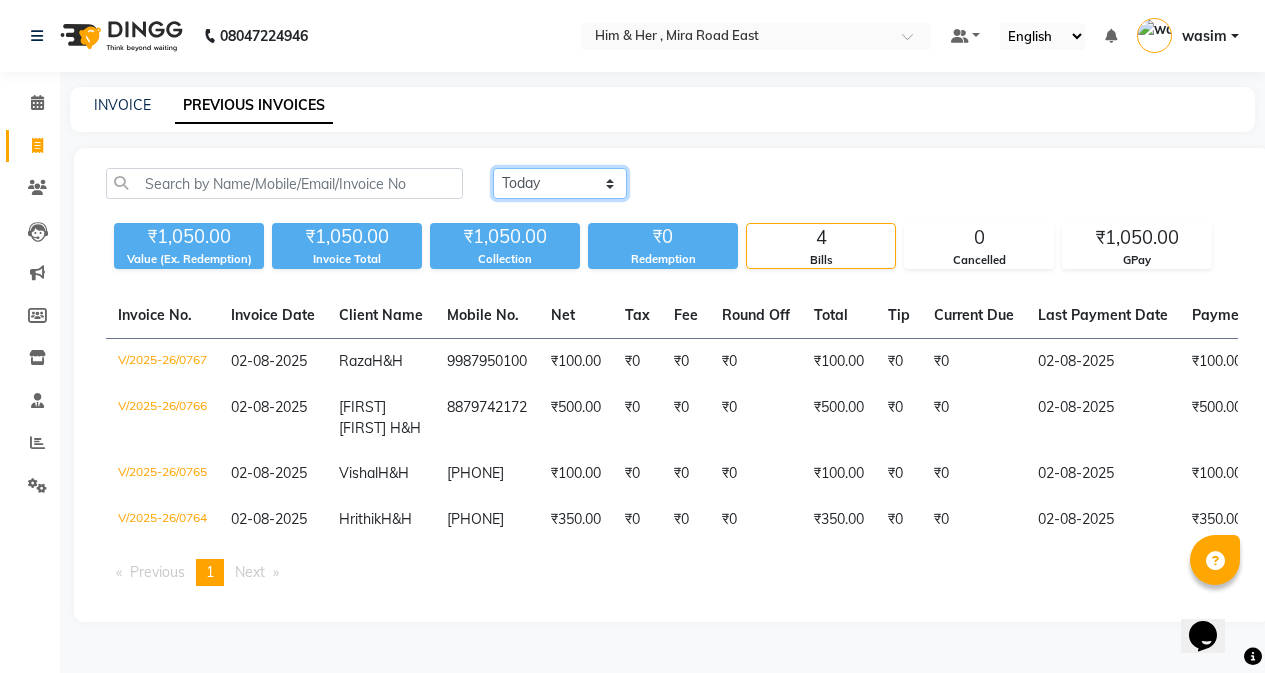 select on "range" 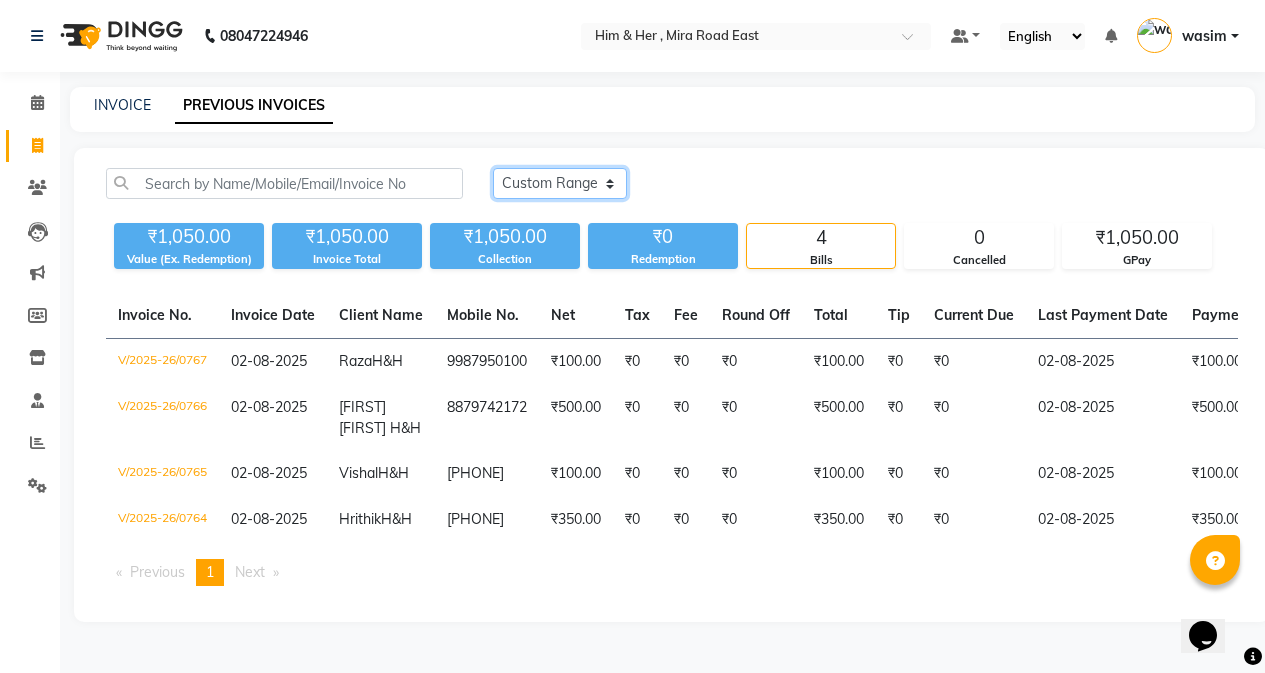 click on "Today Yesterday Custom Range" 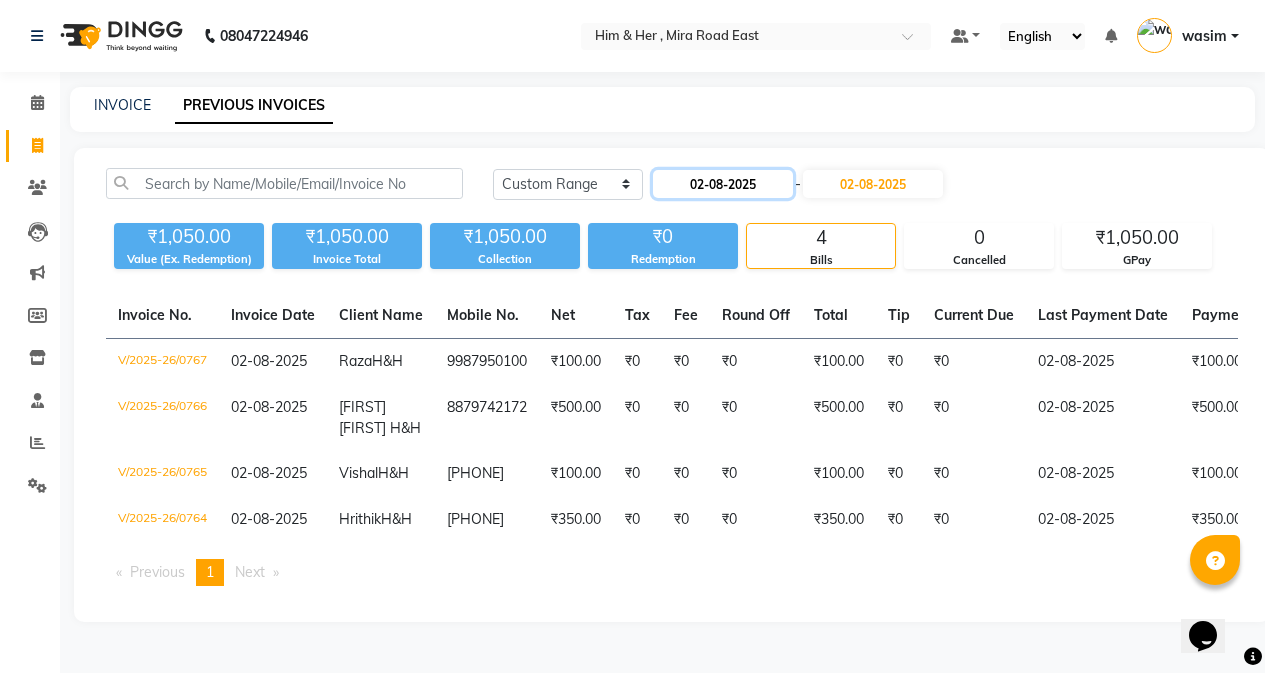 click on "02-08-2025" 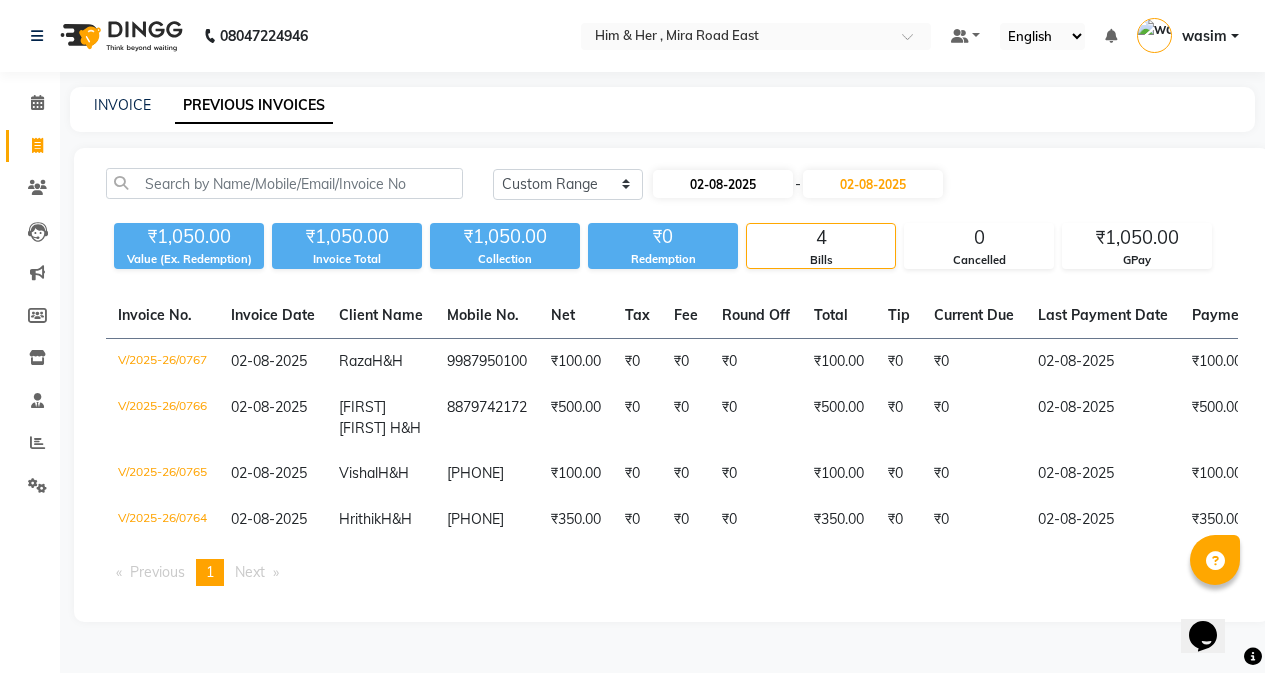 select on "8" 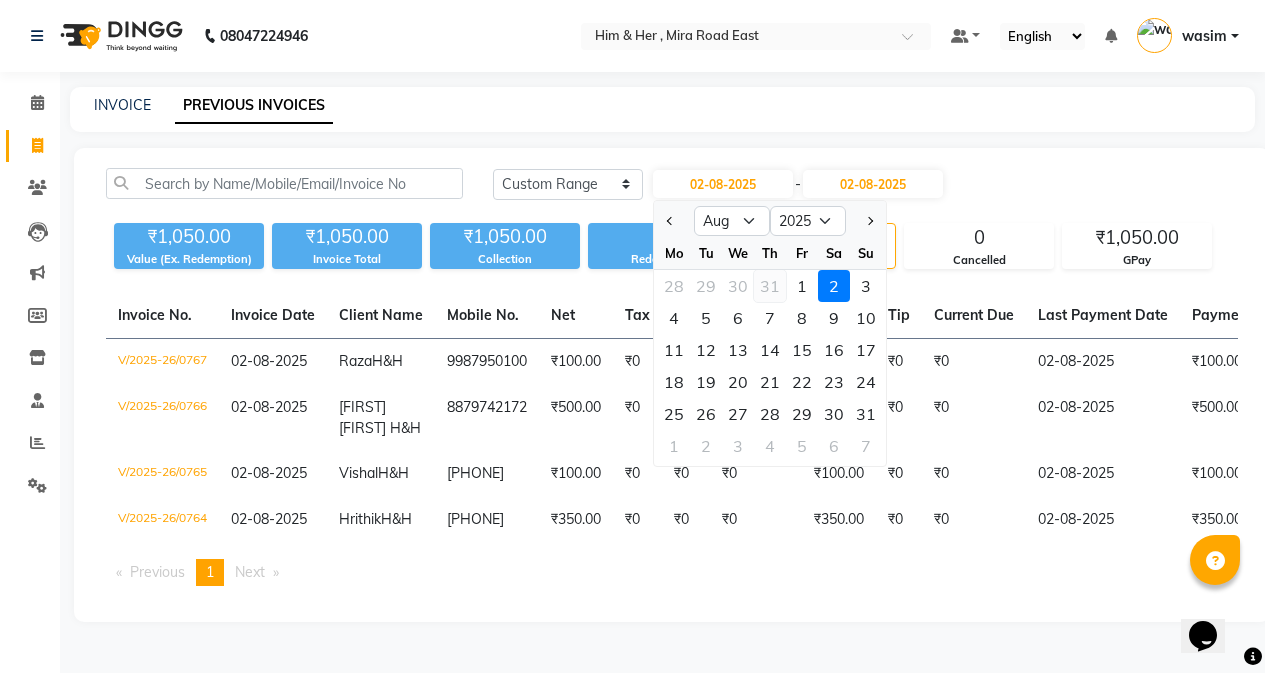 click on "31" 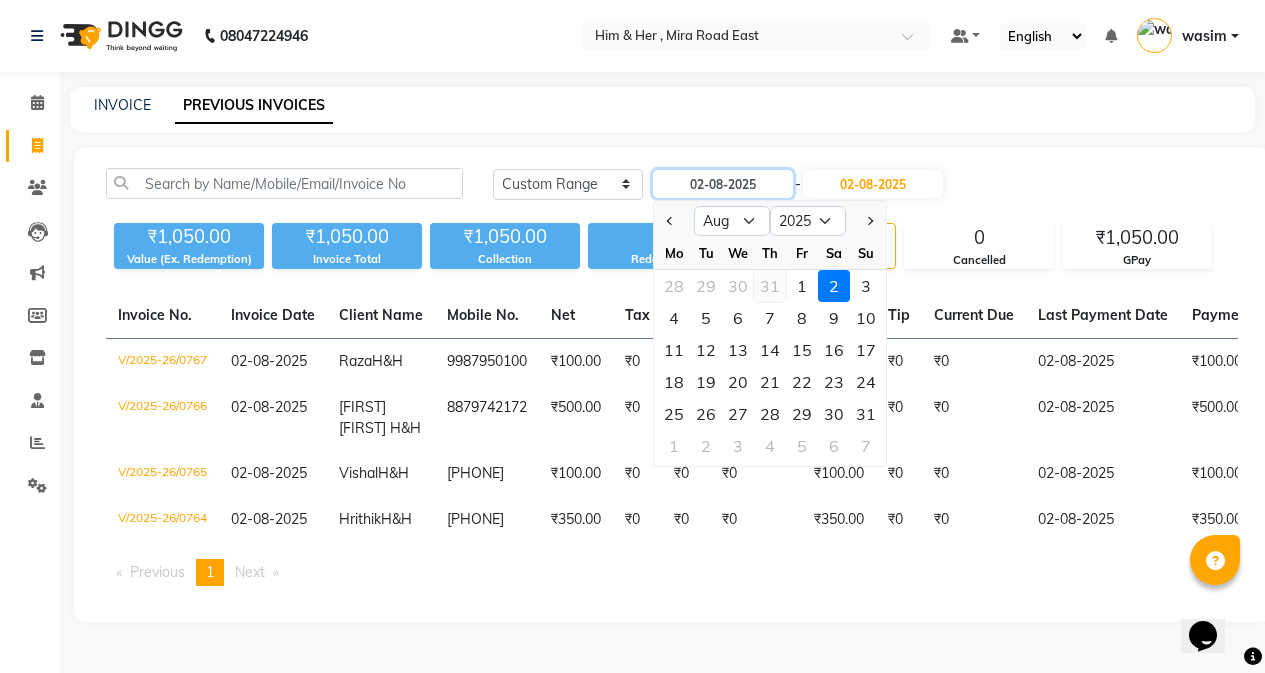 type on "31-07-2025" 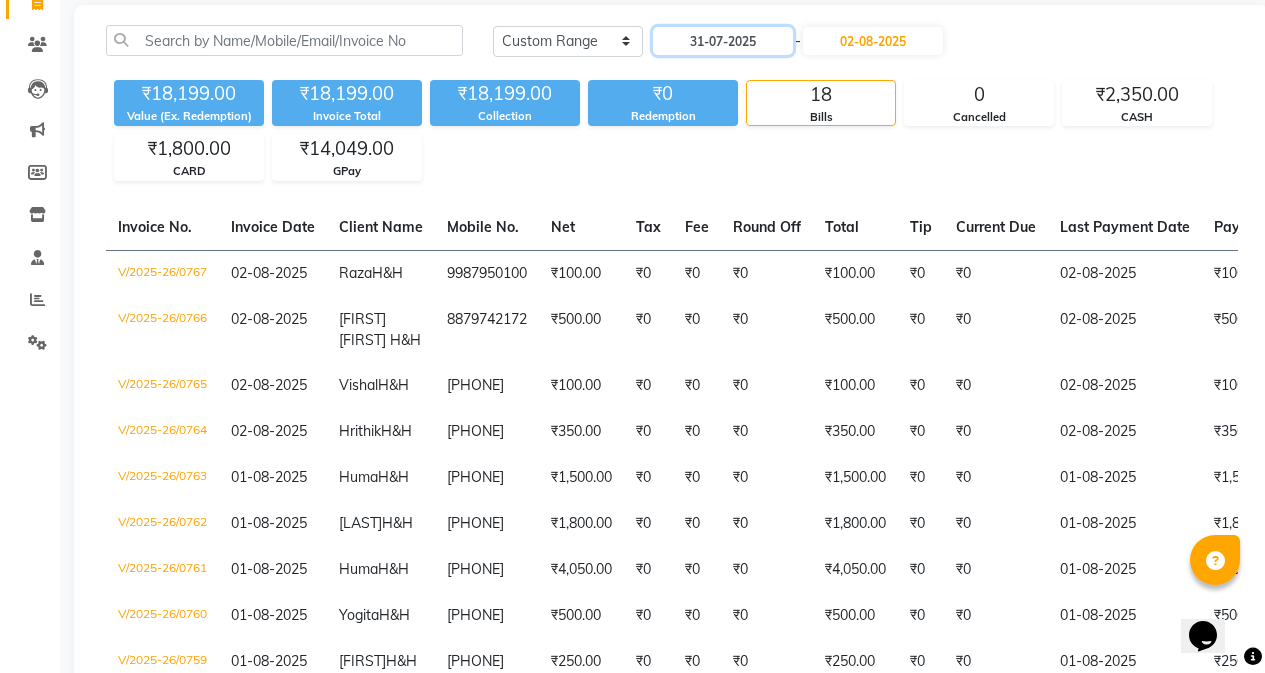 scroll, scrollTop: 100, scrollLeft: 0, axis: vertical 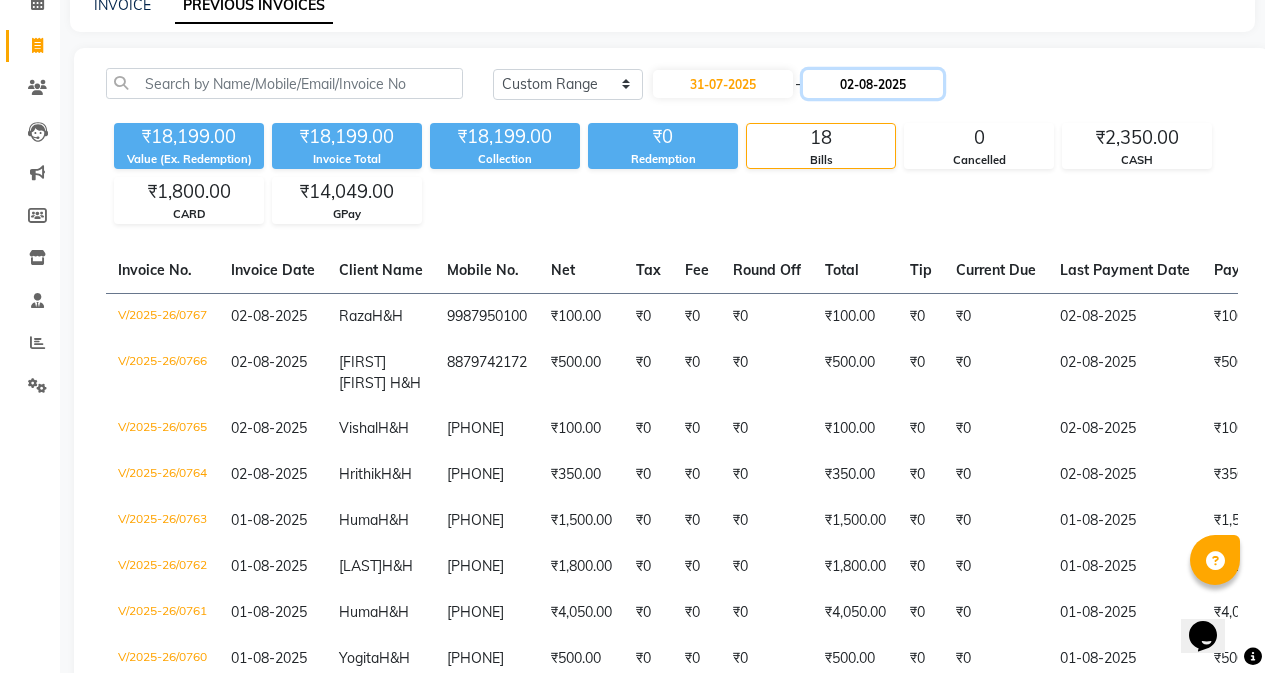 click on "02-08-2025" 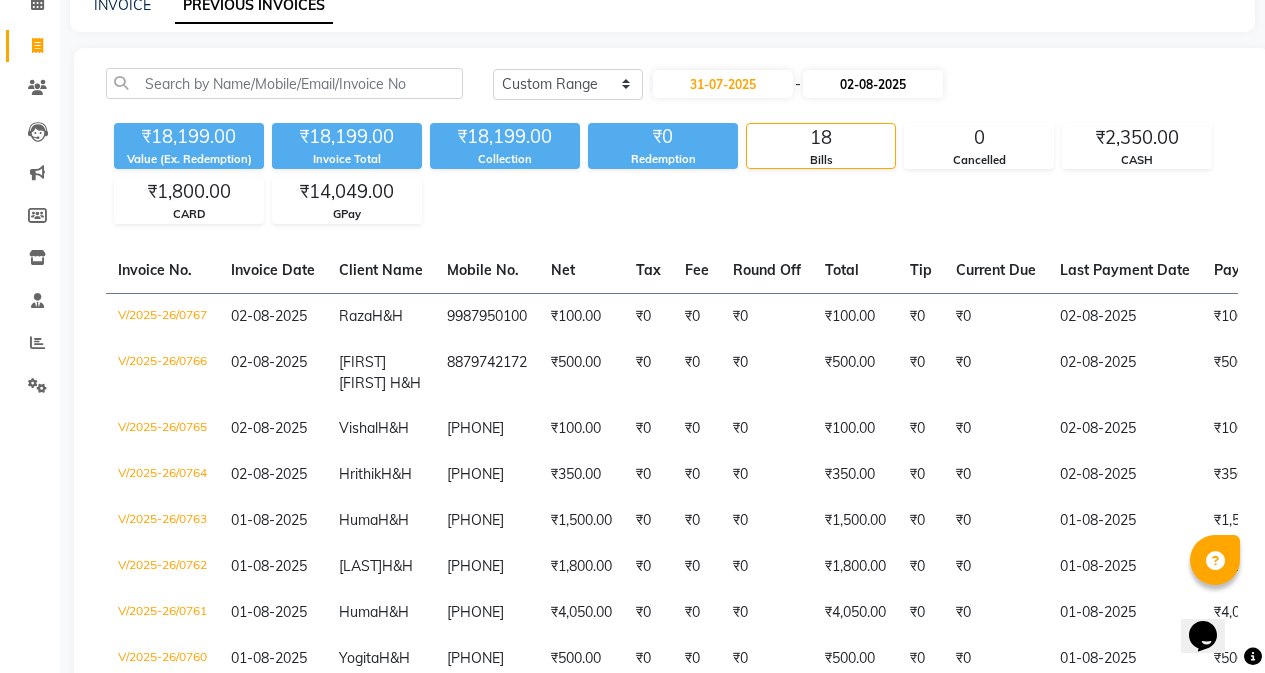select on "8" 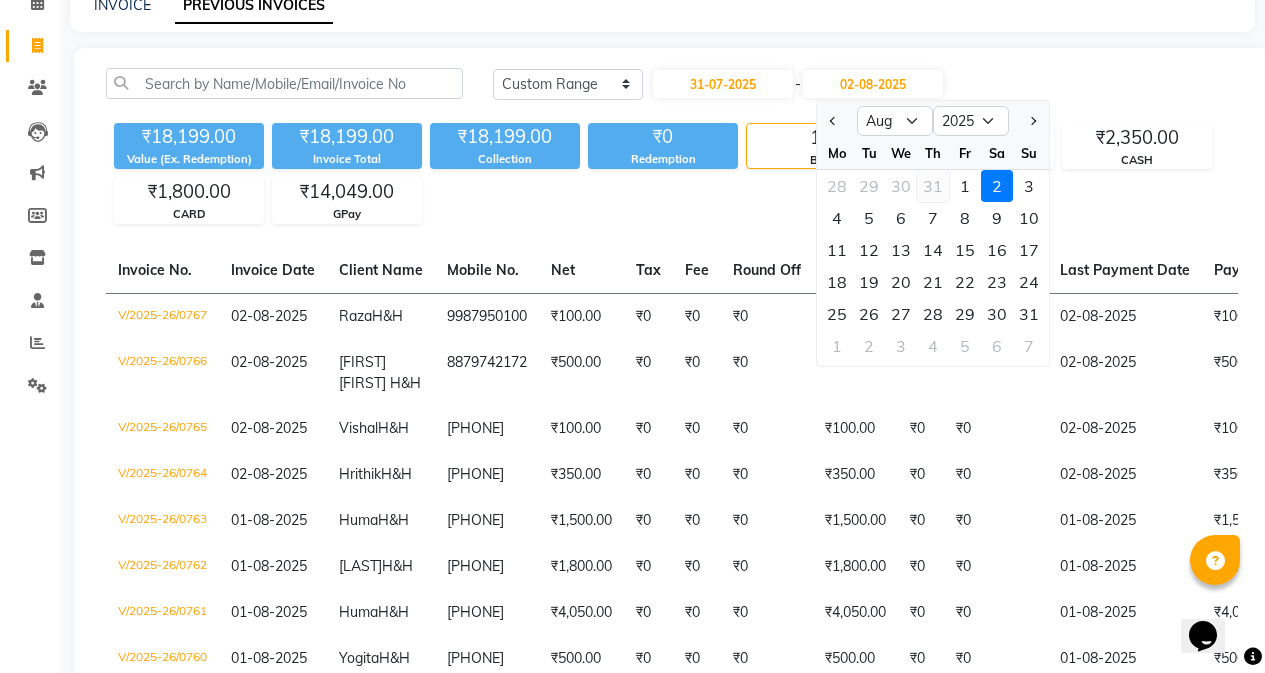 click on "31" 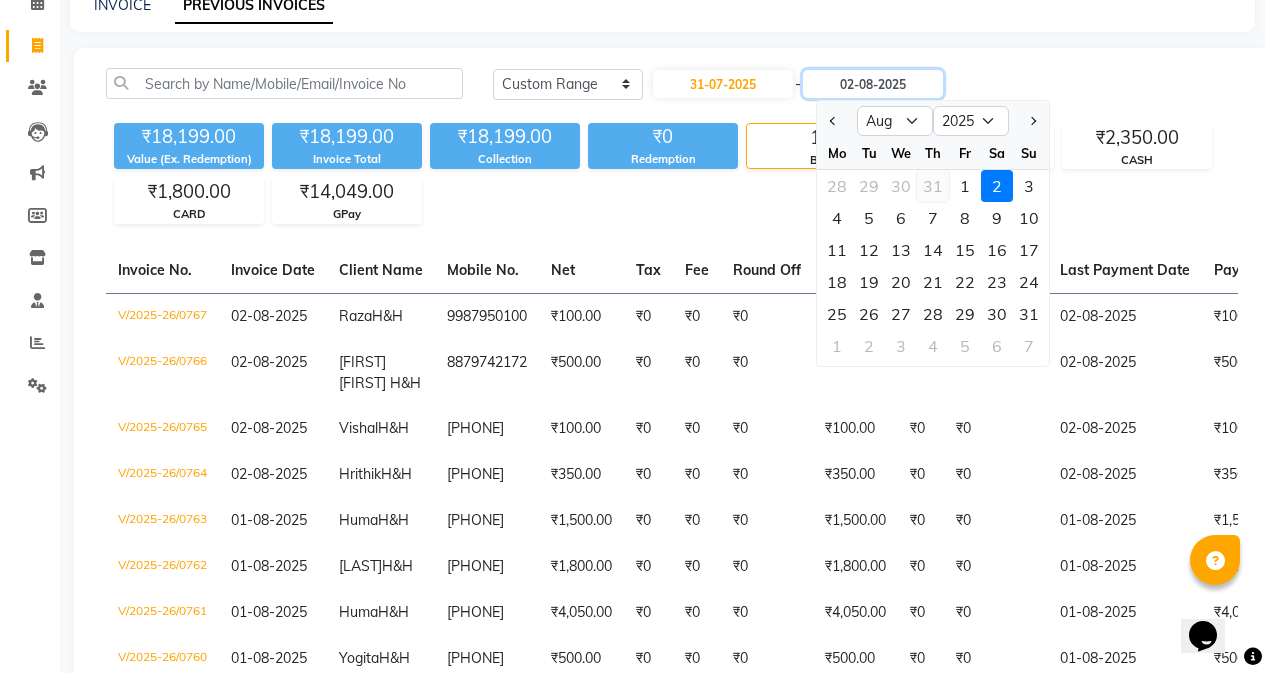 type on "31-07-2025" 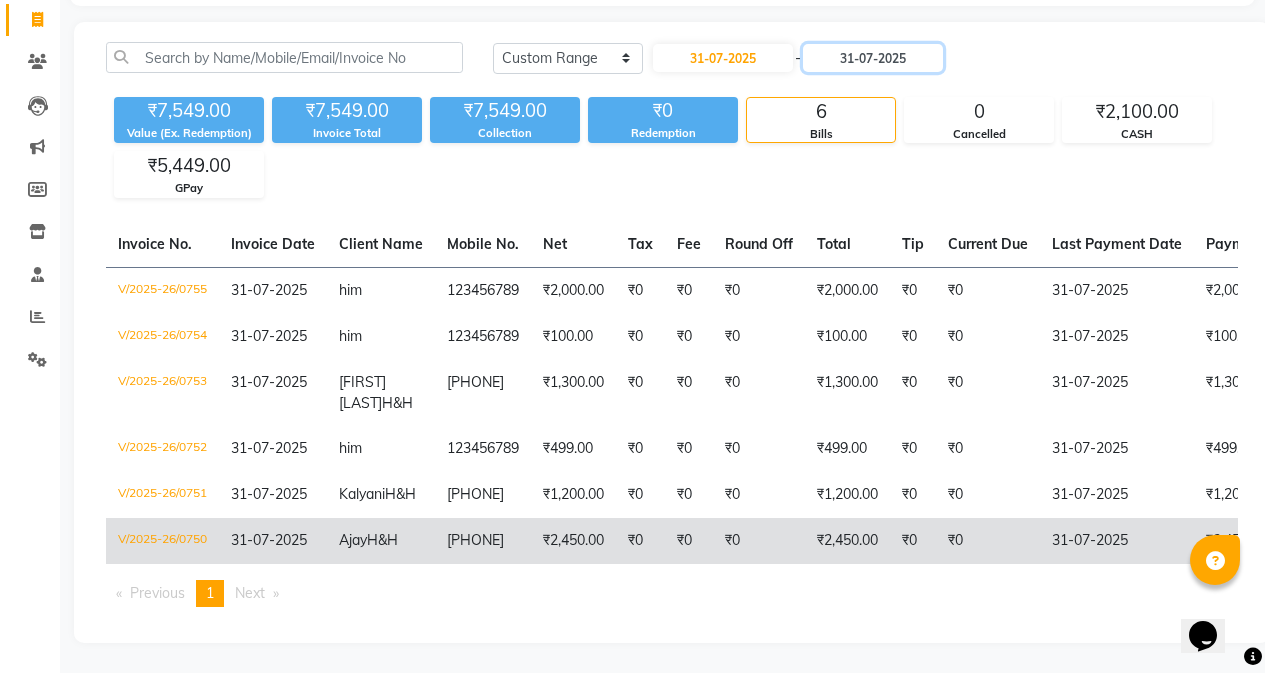 scroll, scrollTop: 82, scrollLeft: 0, axis: vertical 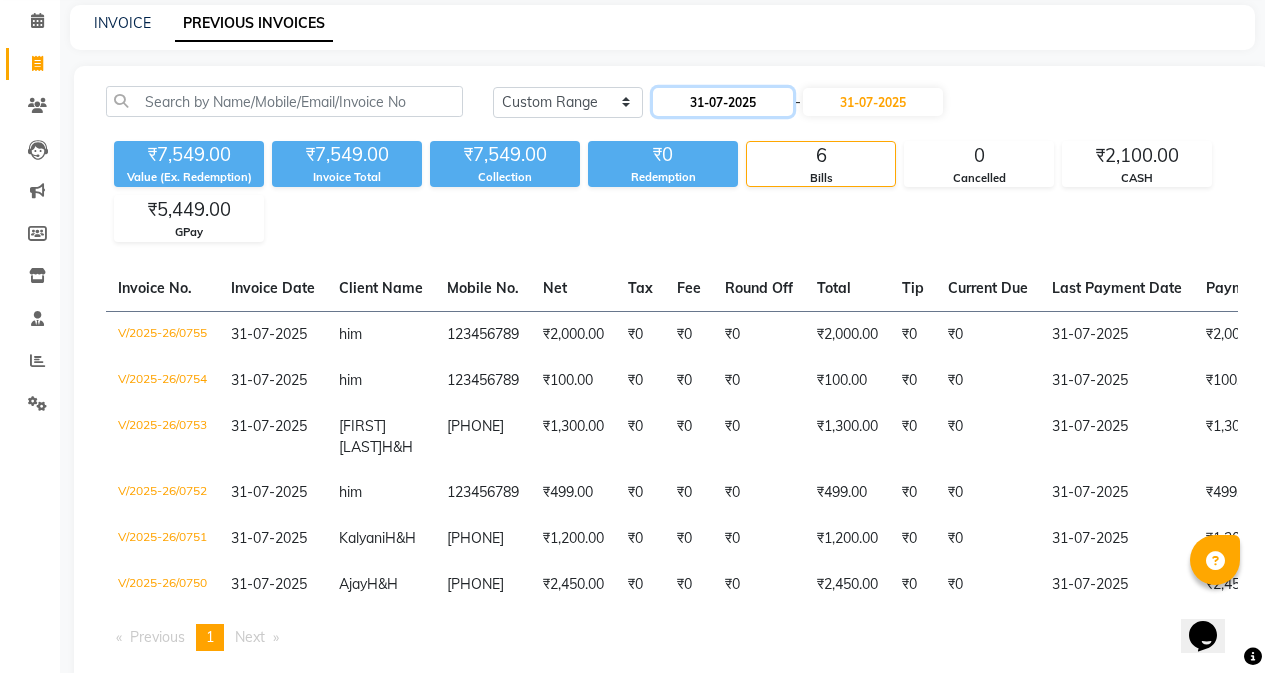 click on "31-07-2025" 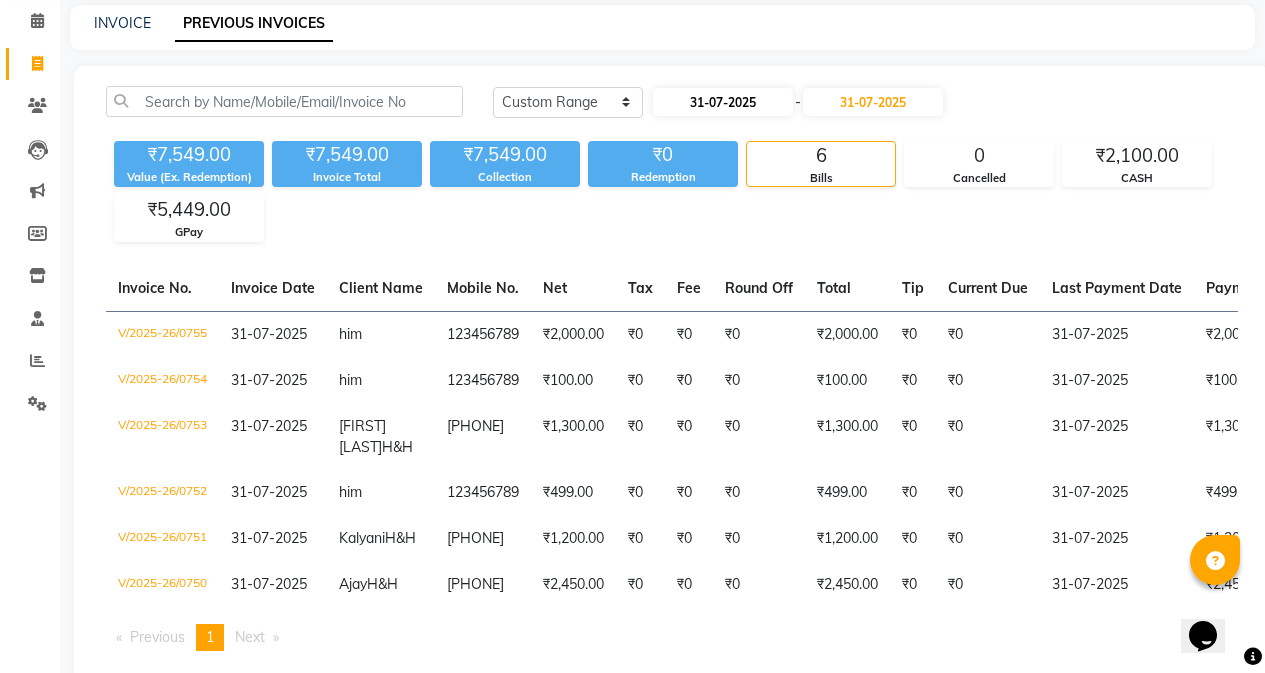 select on "7" 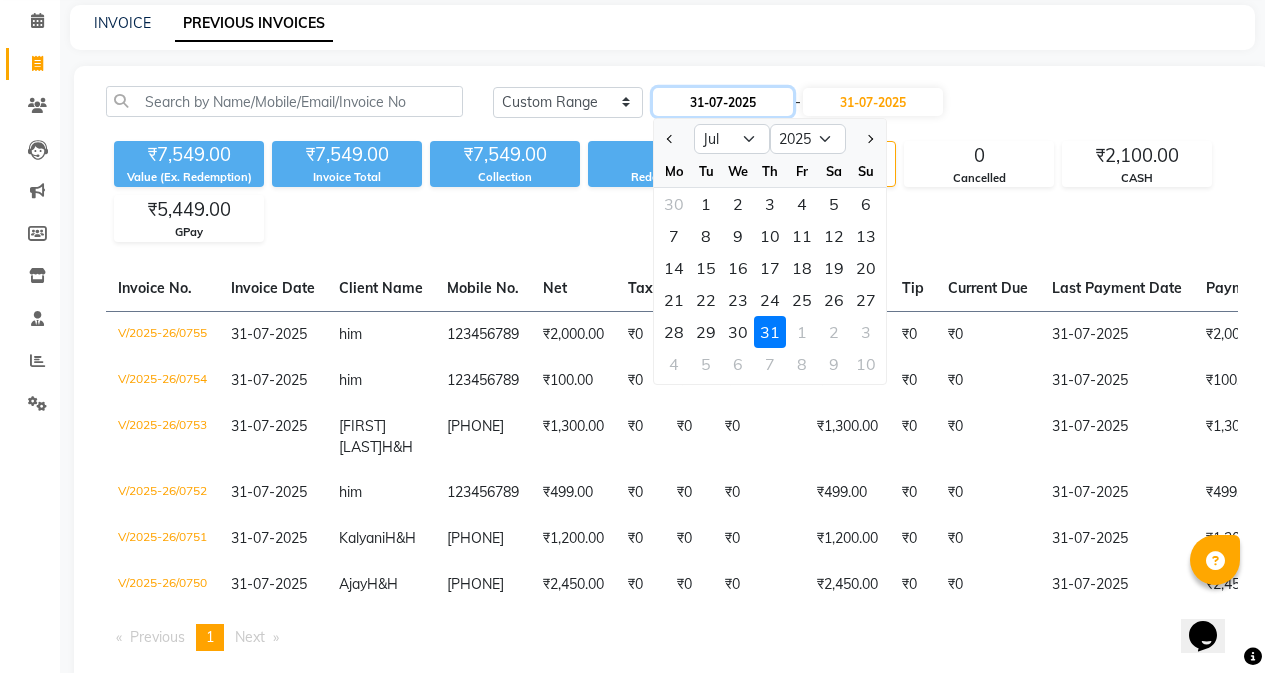 click on "31-07-2025" 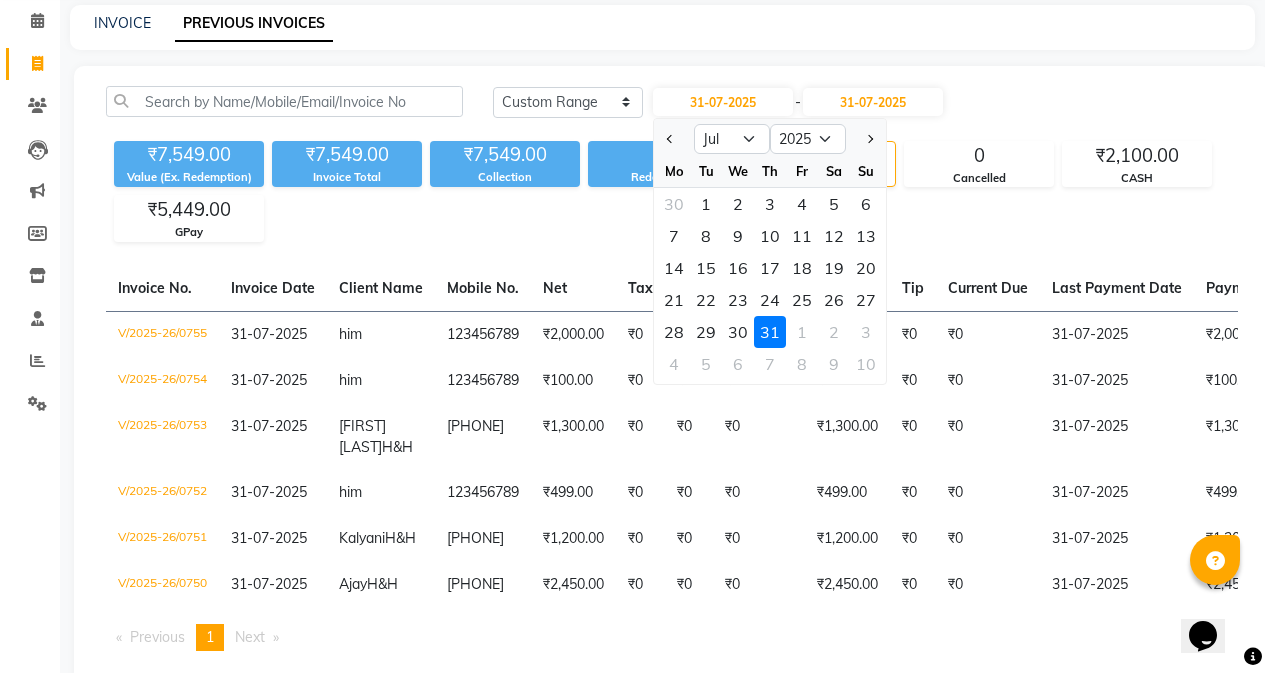 click on "31" 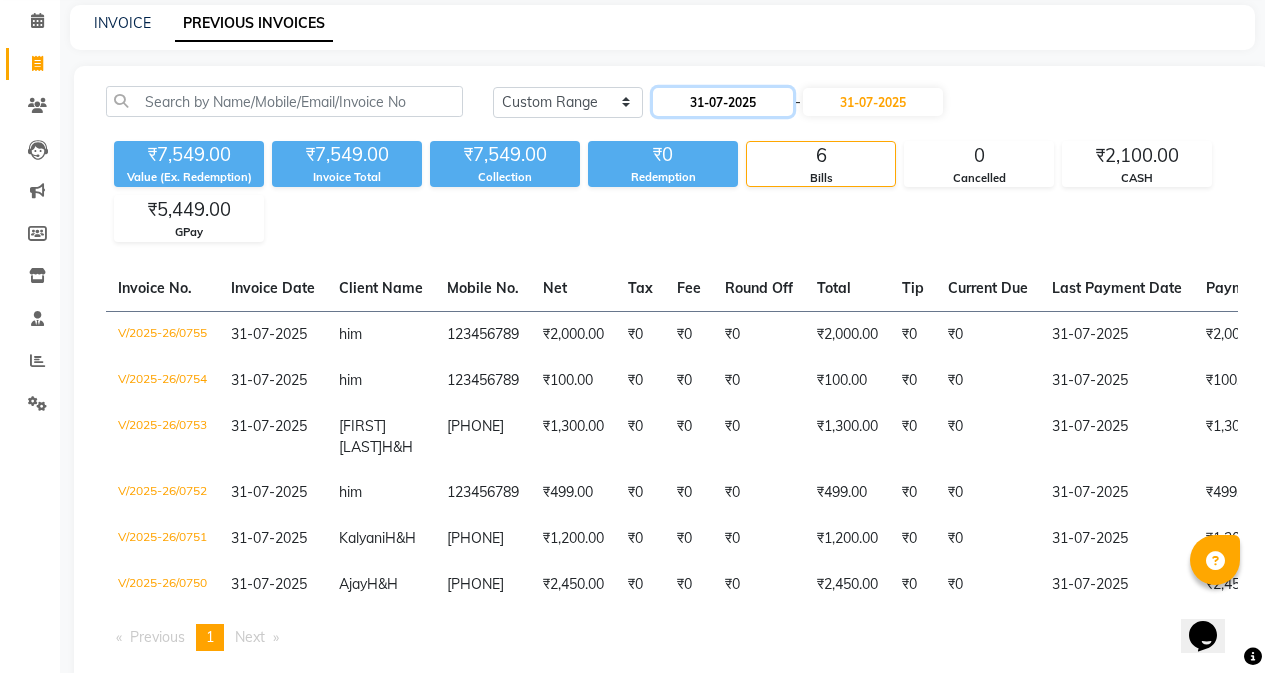 click on "31-07-2025" 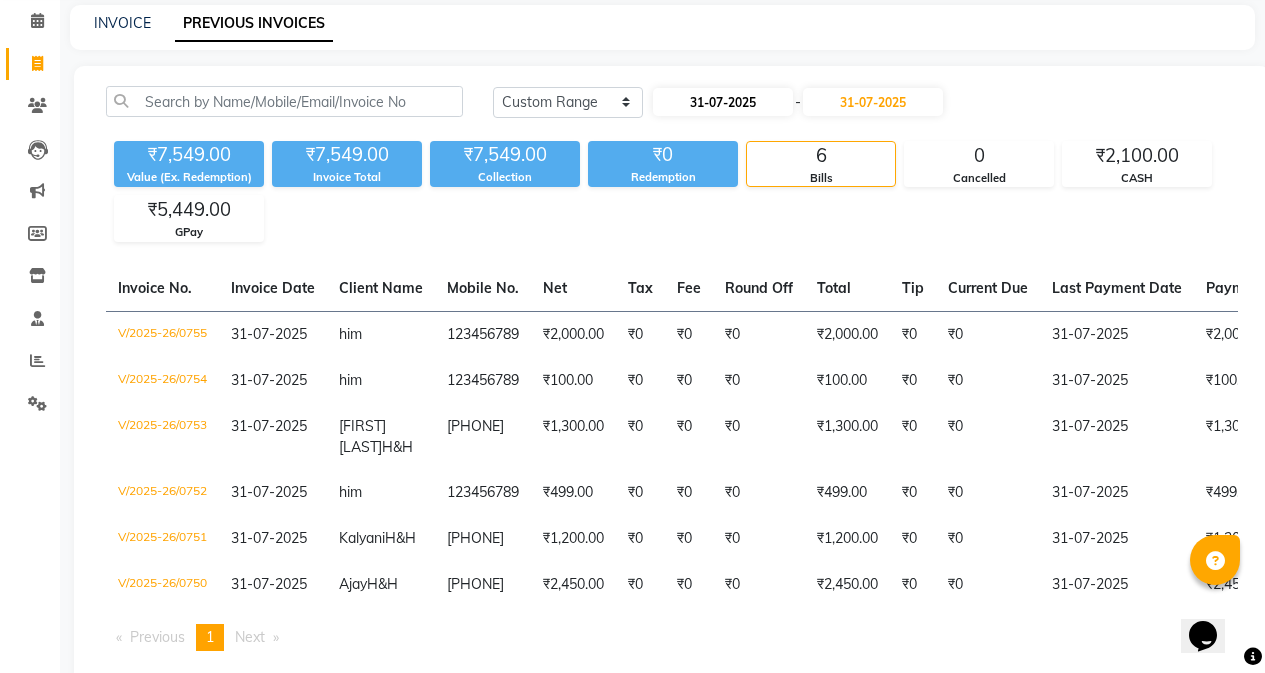 select on "7" 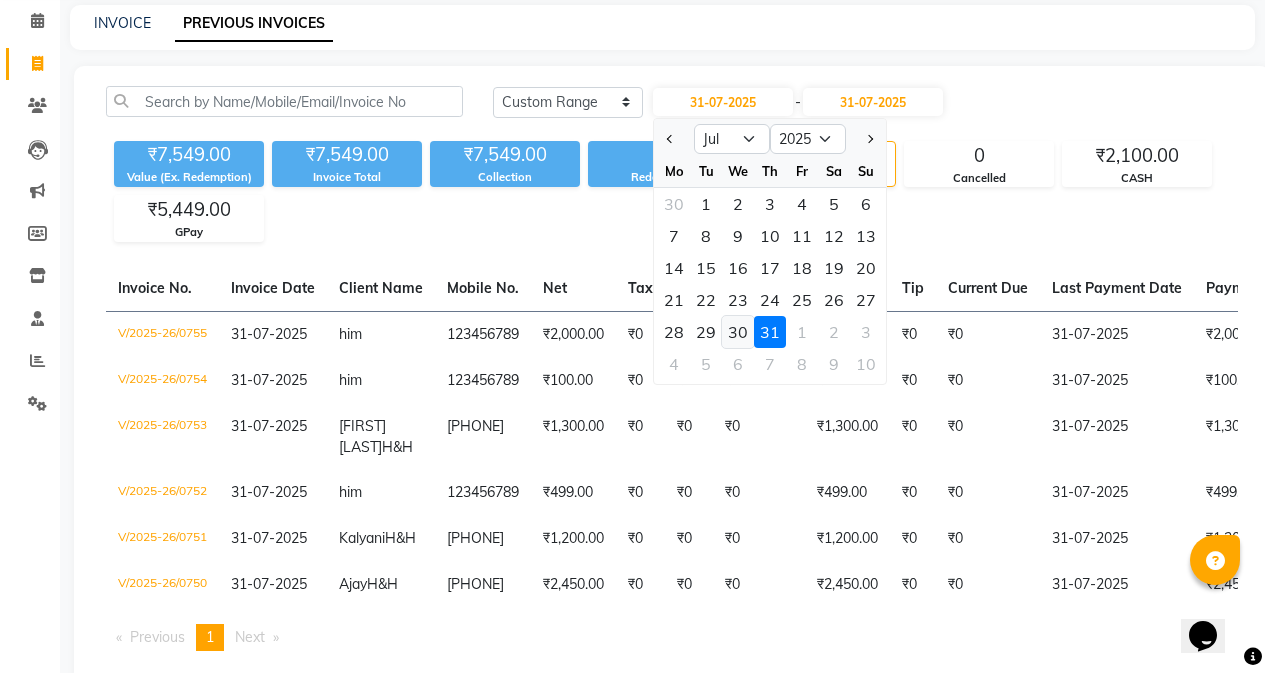 click on "30" 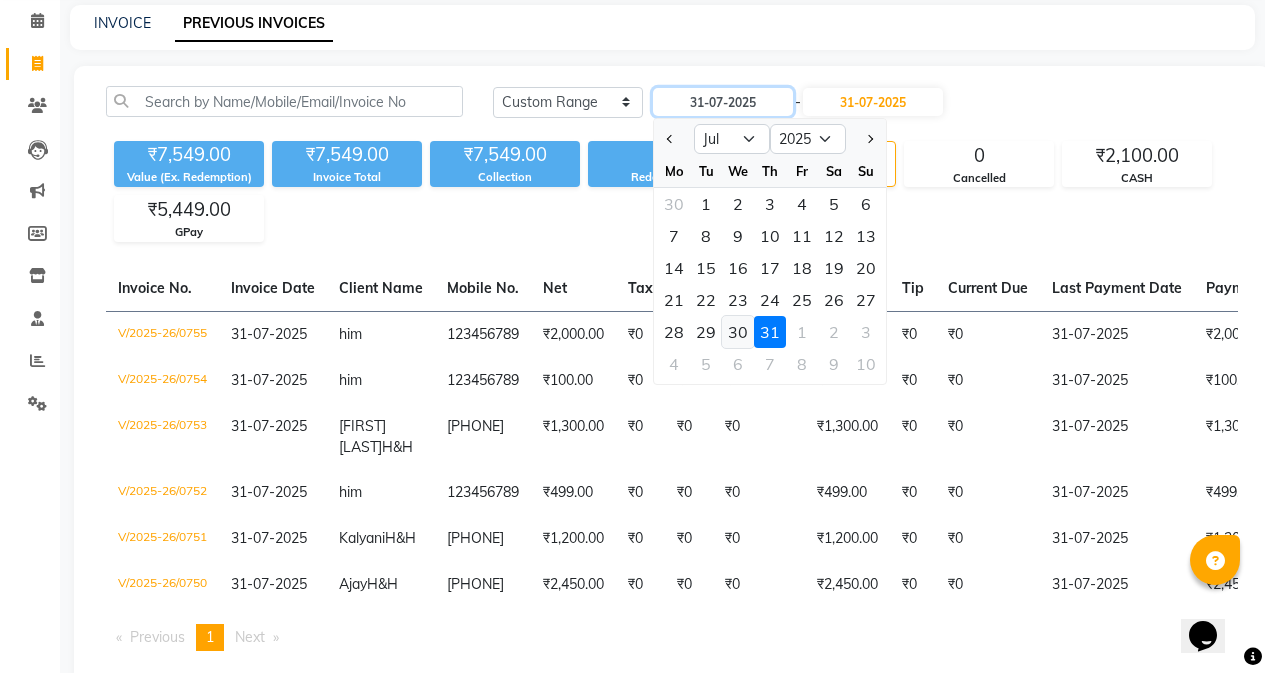 type on "30-07-2025" 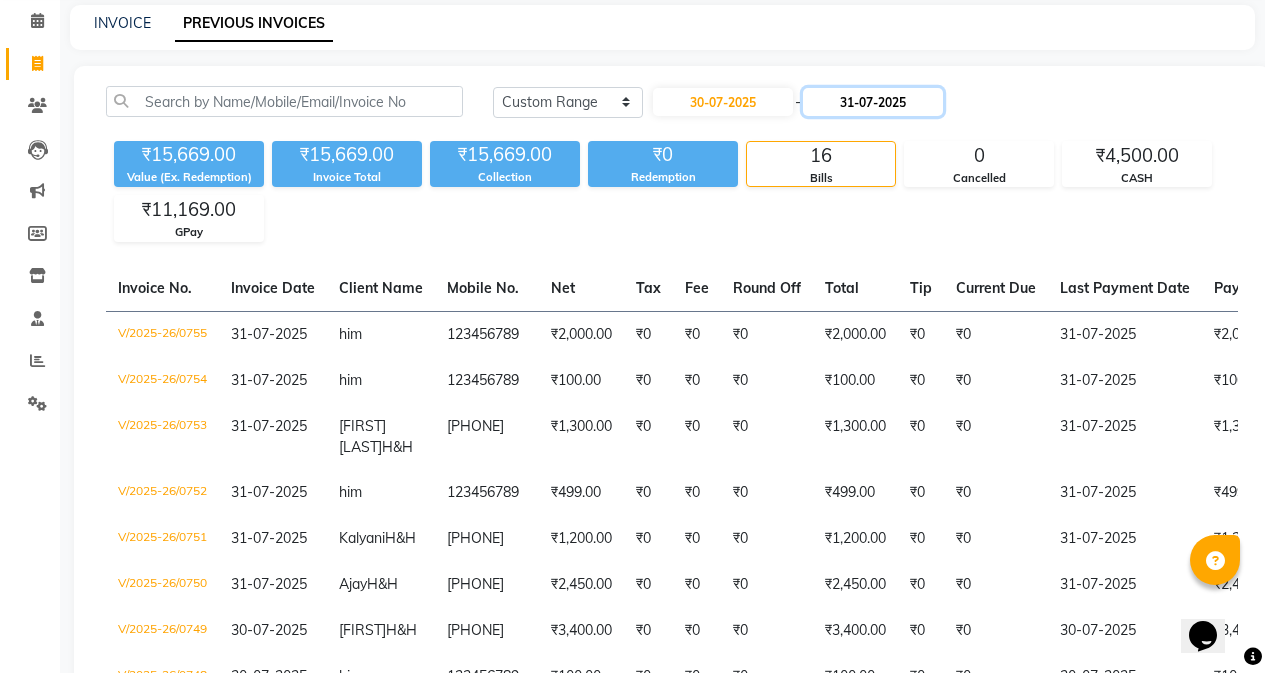 click on "31-07-2025" 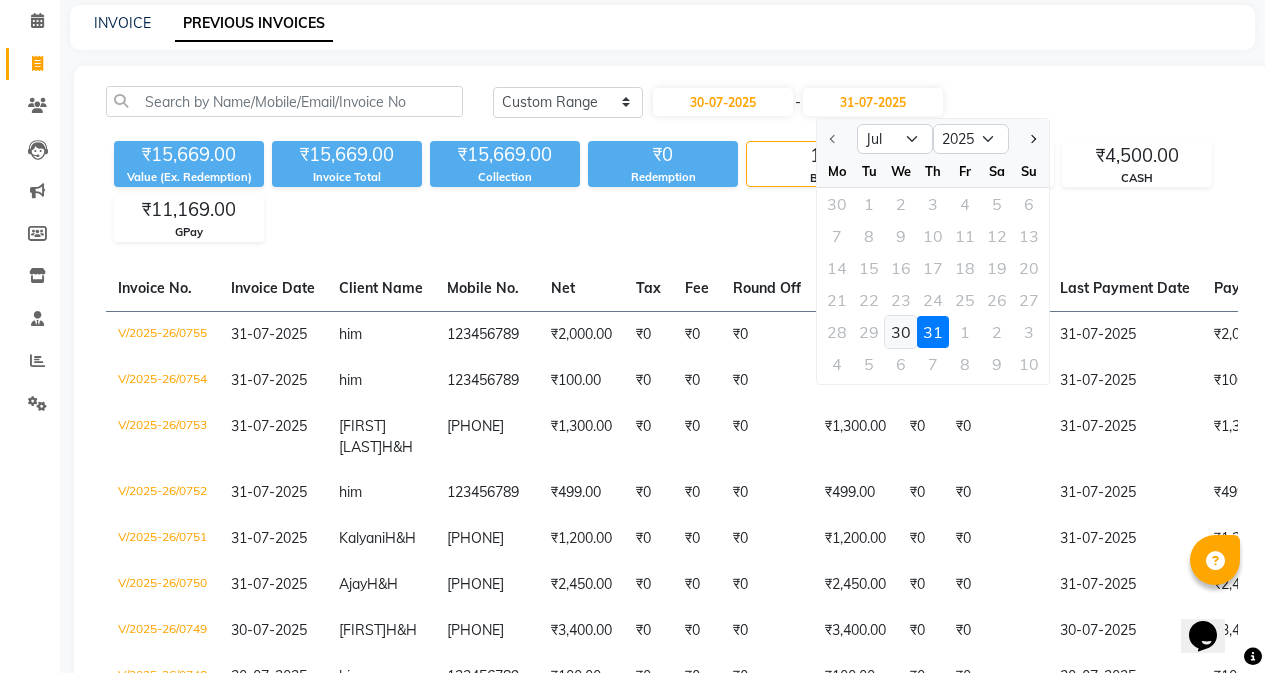 click on "30" 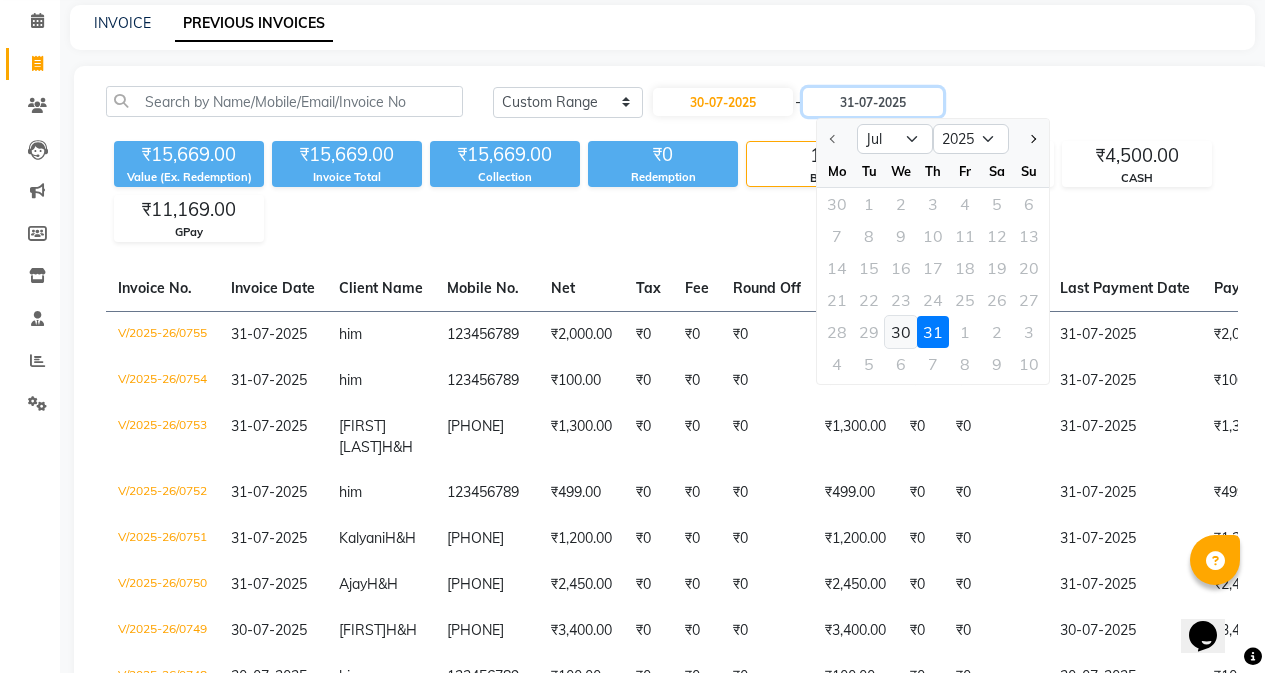 type on "30-07-2025" 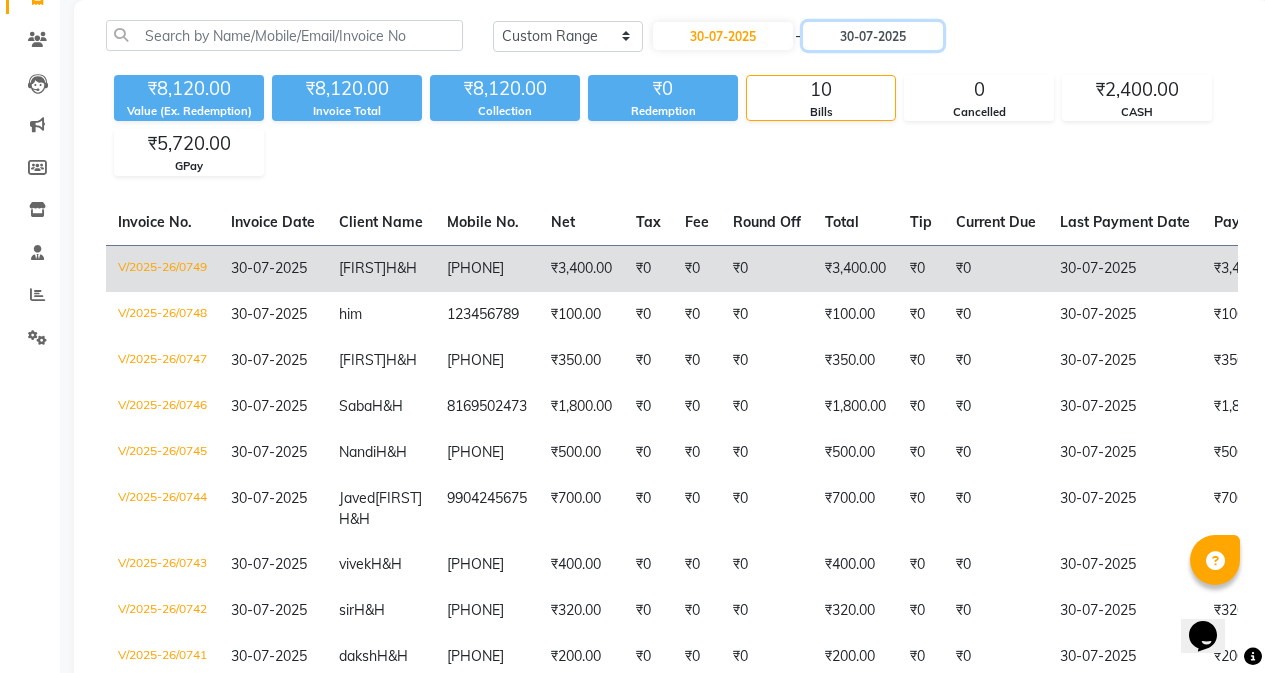 scroll, scrollTop: 182, scrollLeft: 0, axis: vertical 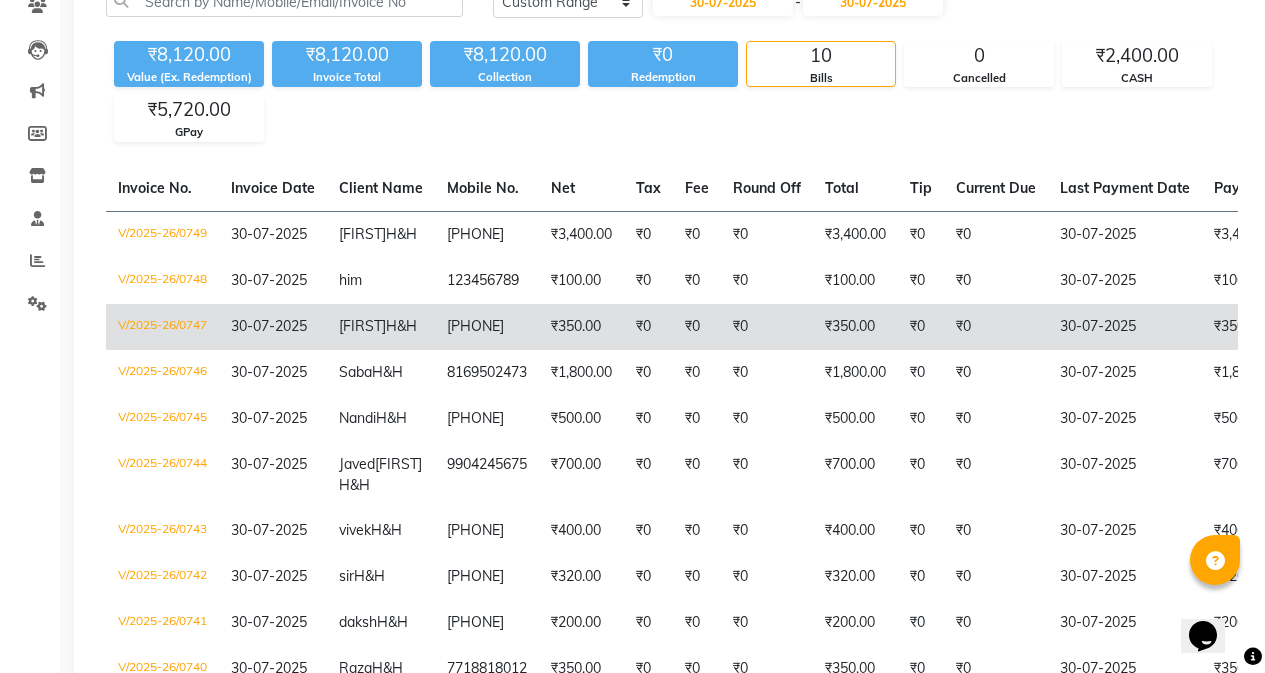 click on "₹350.00" 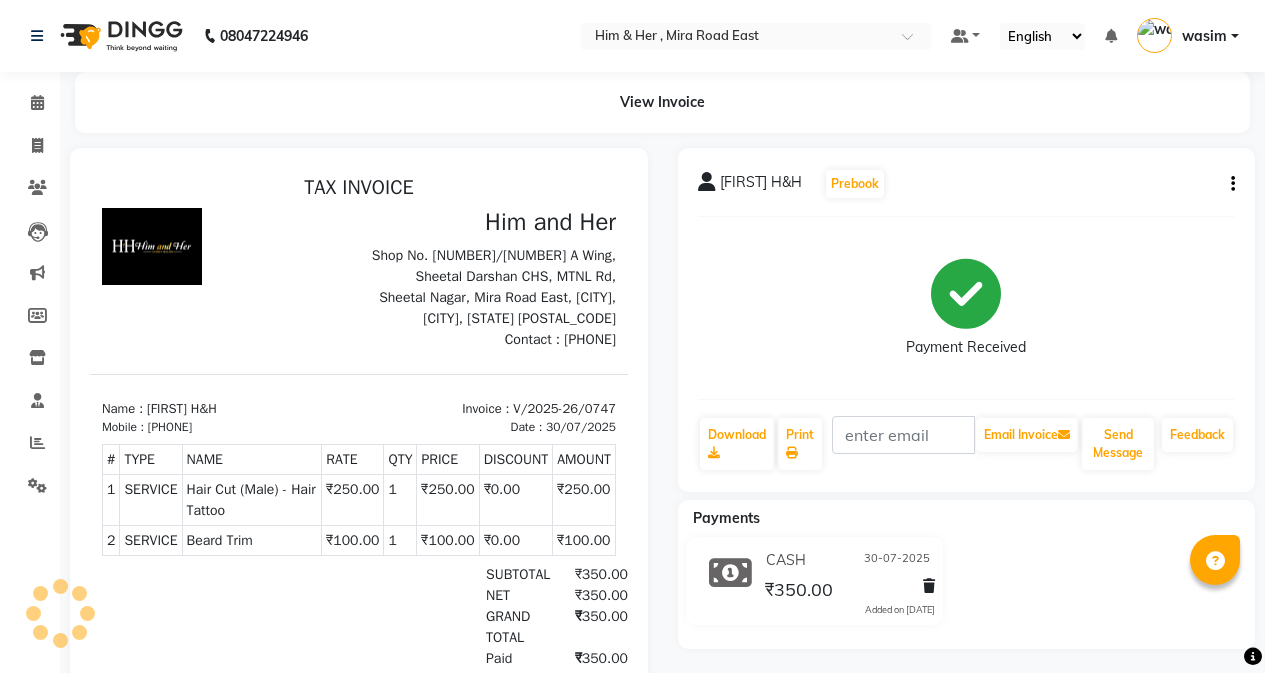scroll, scrollTop: 0, scrollLeft: 0, axis: both 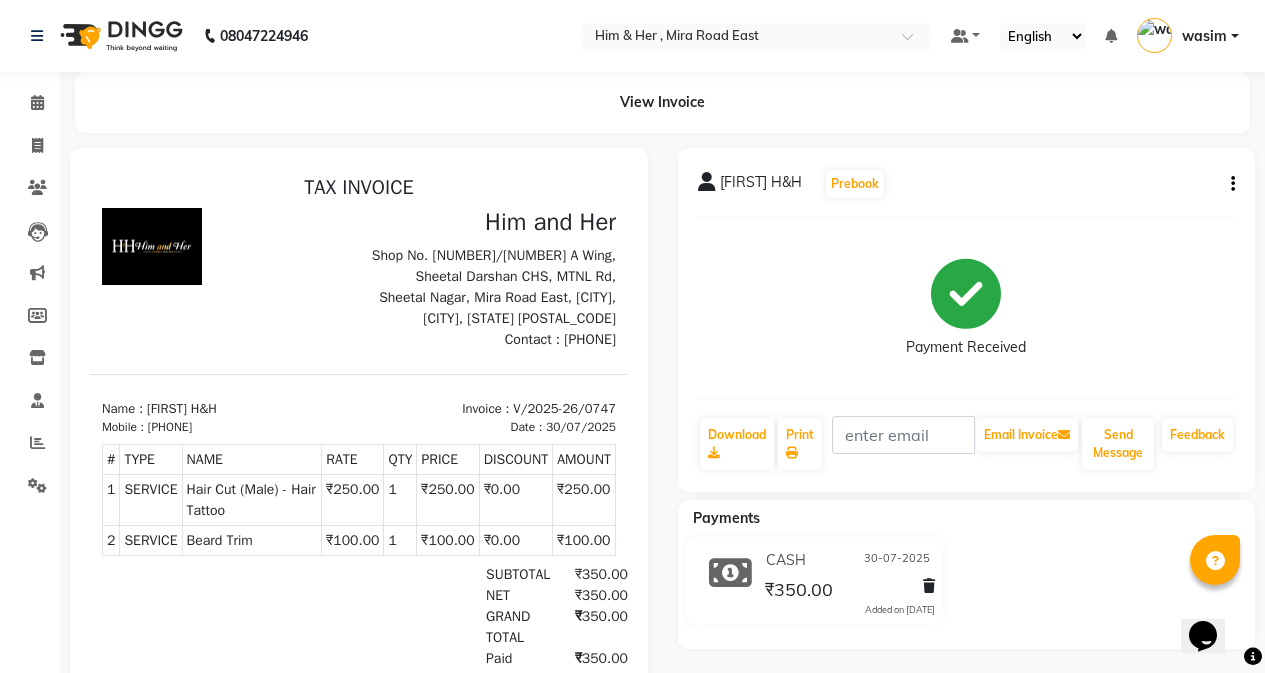click 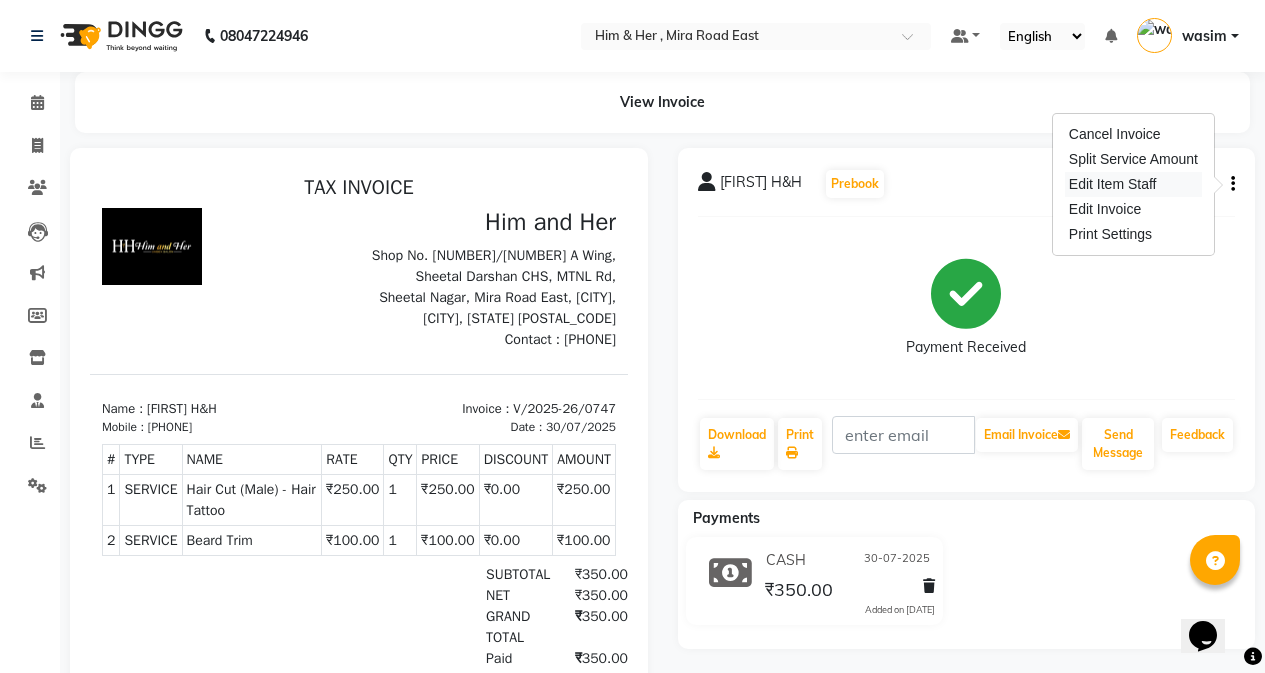 click on "Edit Item Staff" at bounding box center (1133, 184) 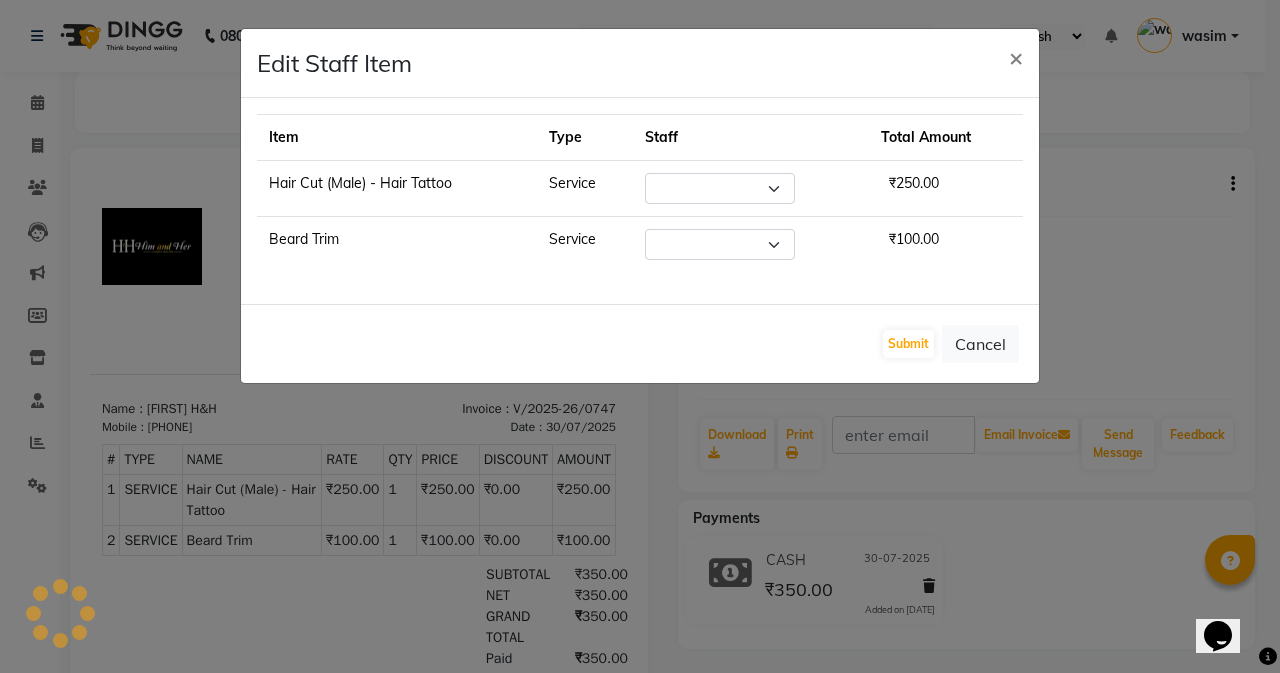 select on "41926" 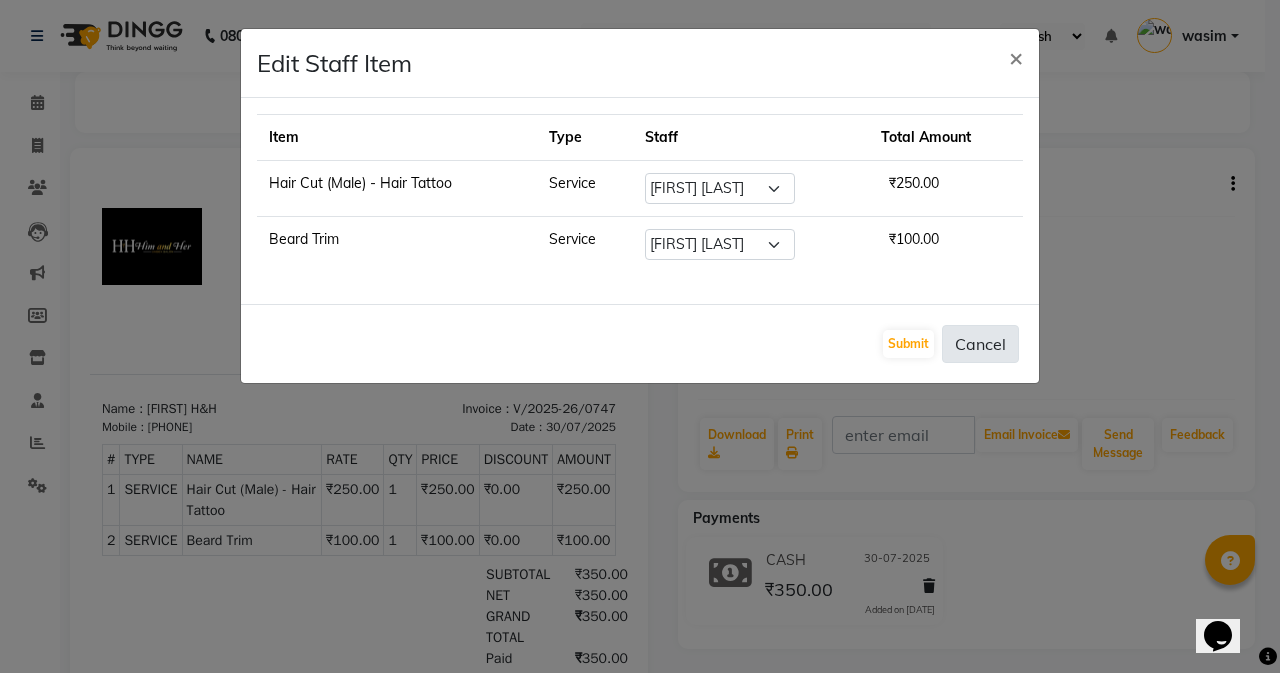 click on "Cancel" 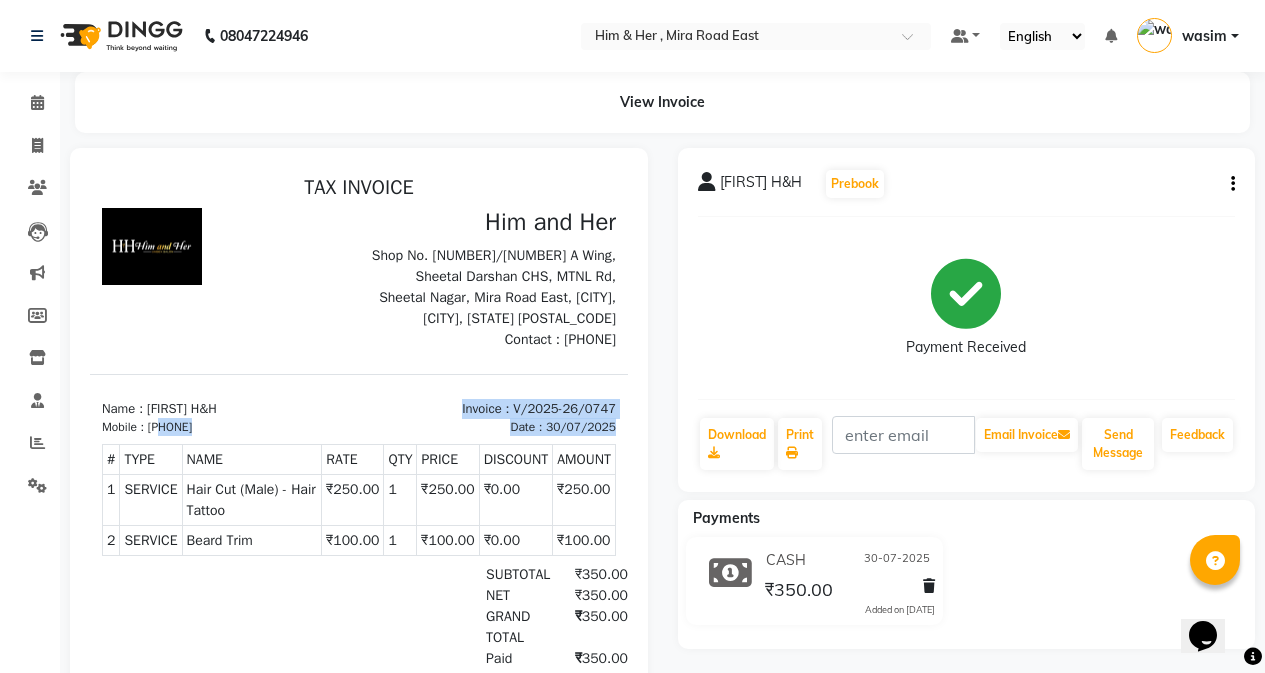 drag, startPoint x: 166, startPoint y: 429, endPoint x: 248, endPoint y: 438, distance: 82.492424 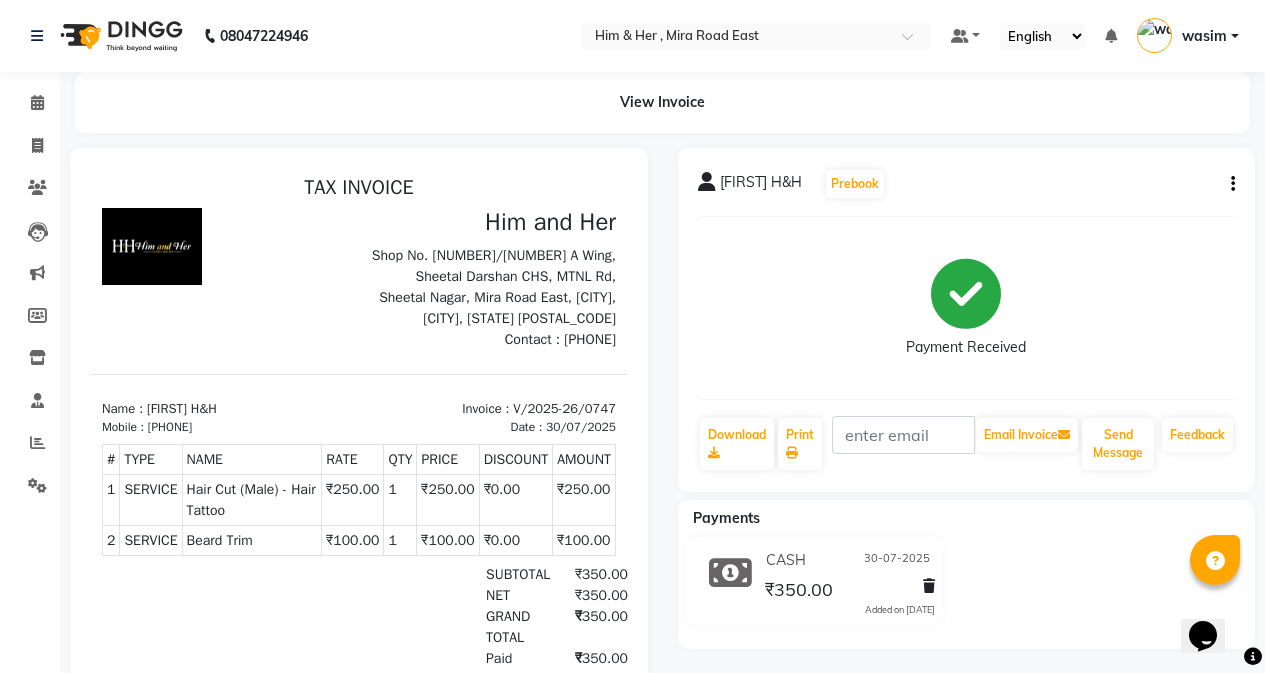 drag, startPoint x: 166, startPoint y: 426, endPoint x: 243, endPoint y: 428, distance: 77.02597 